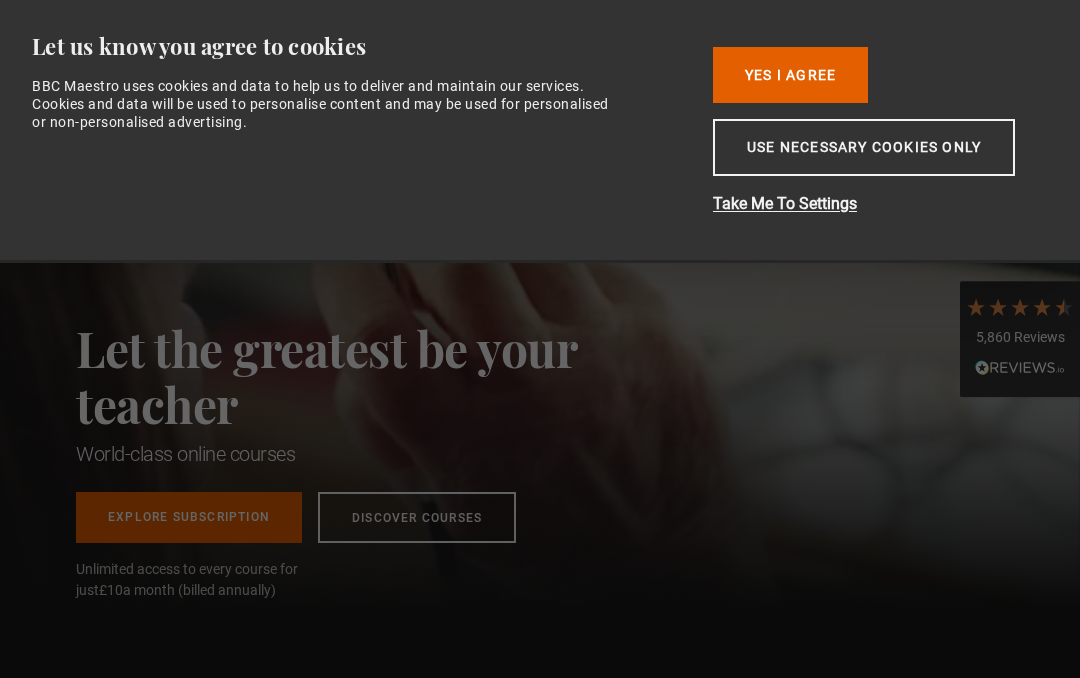 scroll, scrollTop: 0, scrollLeft: 0, axis: both 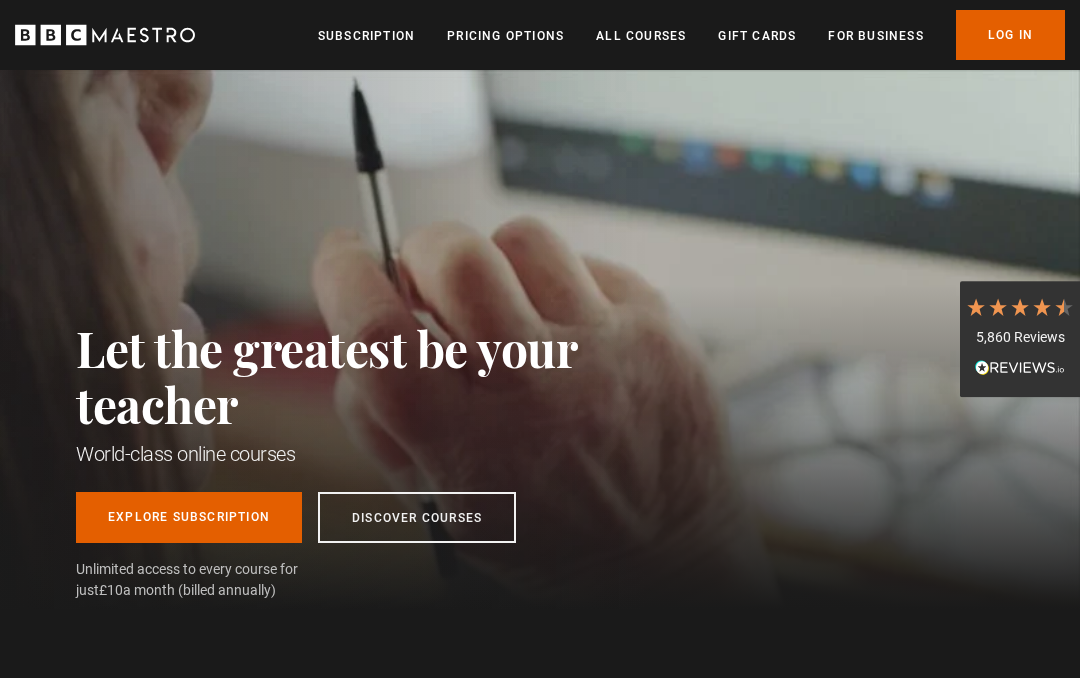 click on "Log In" at bounding box center [1010, 35] 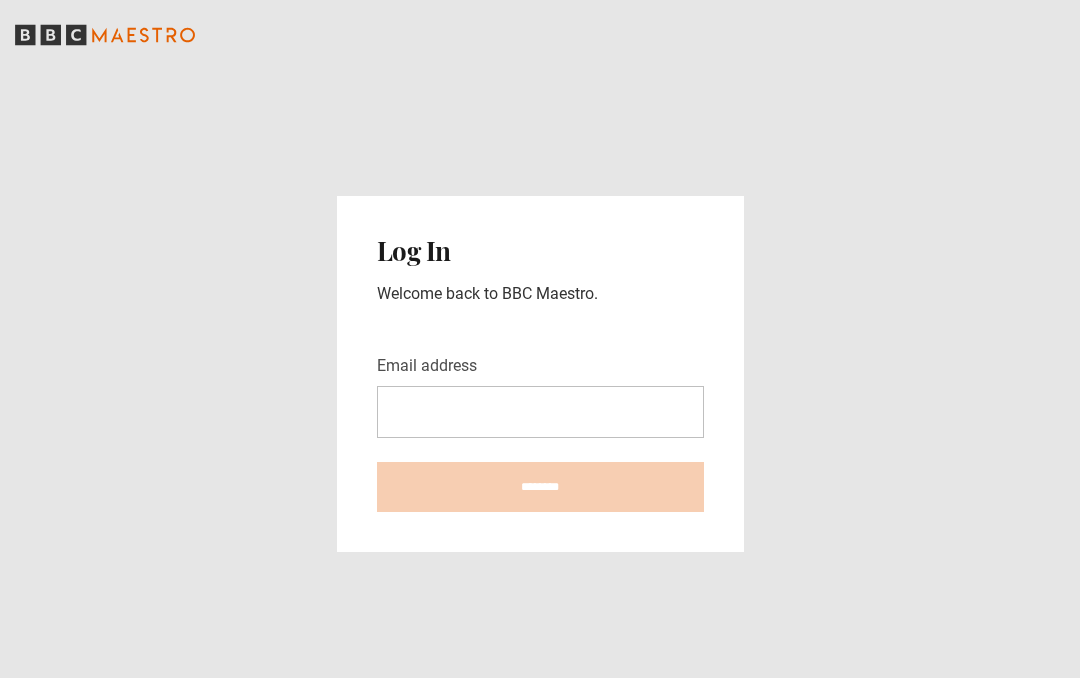 scroll, scrollTop: 0, scrollLeft: 0, axis: both 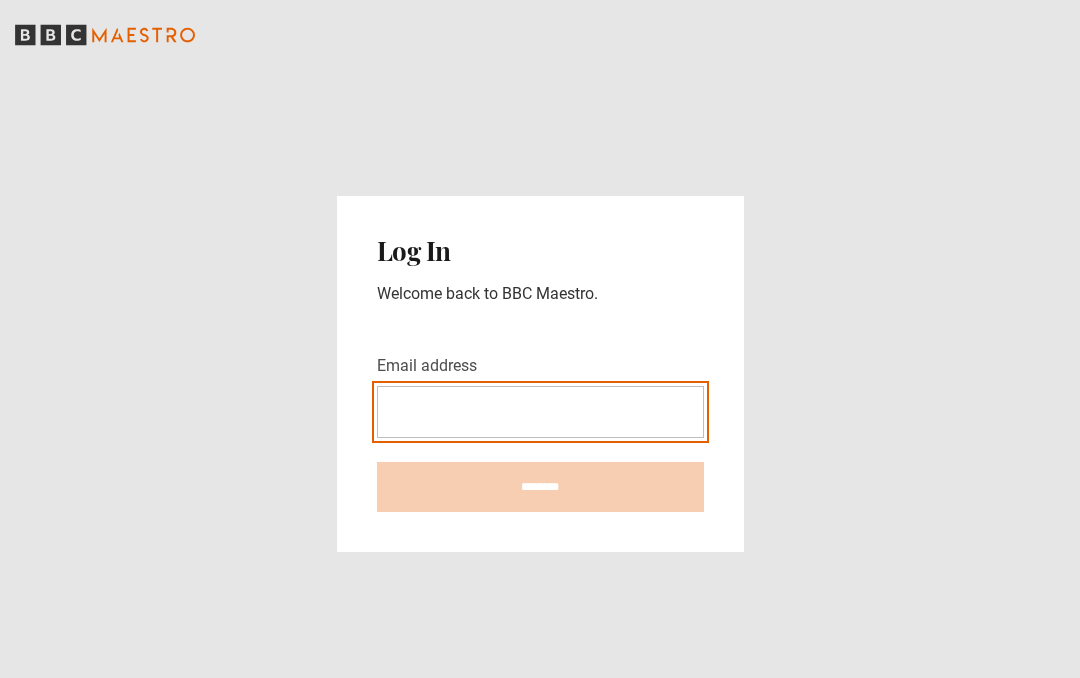type on "**********" 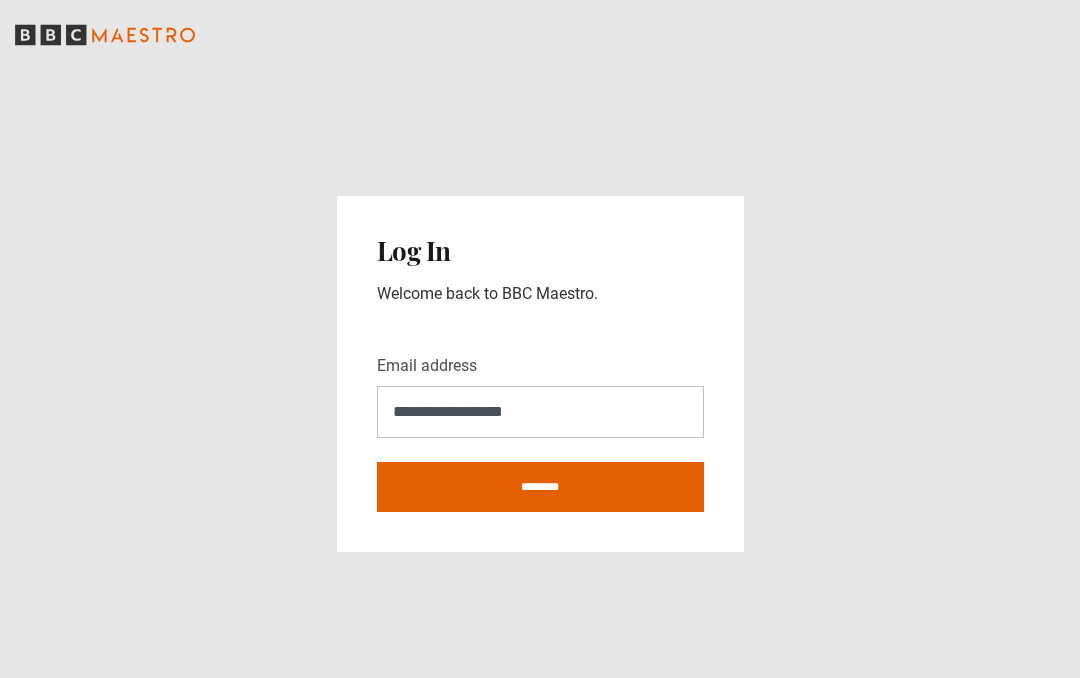 click on "********" at bounding box center [540, 487] 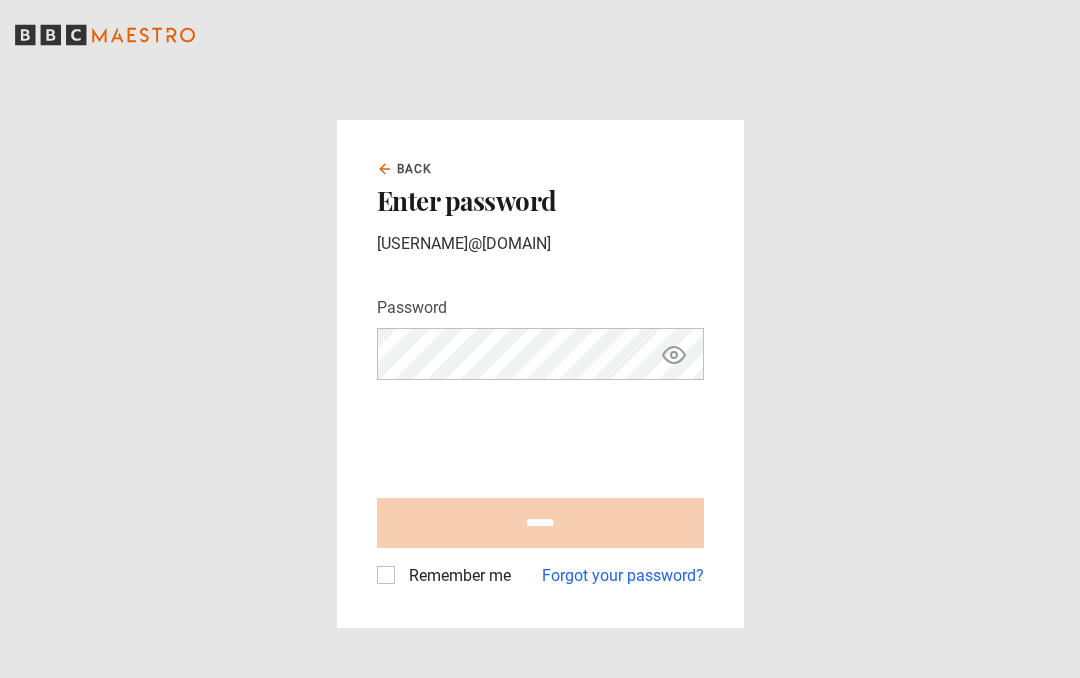 scroll, scrollTop: 0, scrollLeft: 0, axis: both 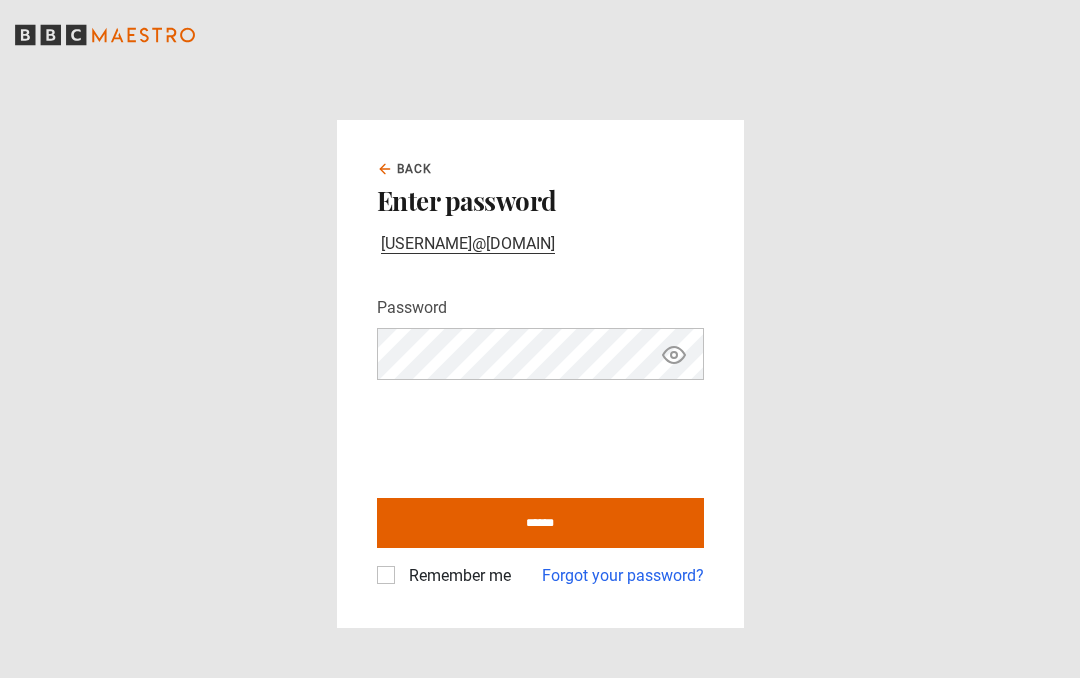 click on "******" at bounding box center (540, 523) 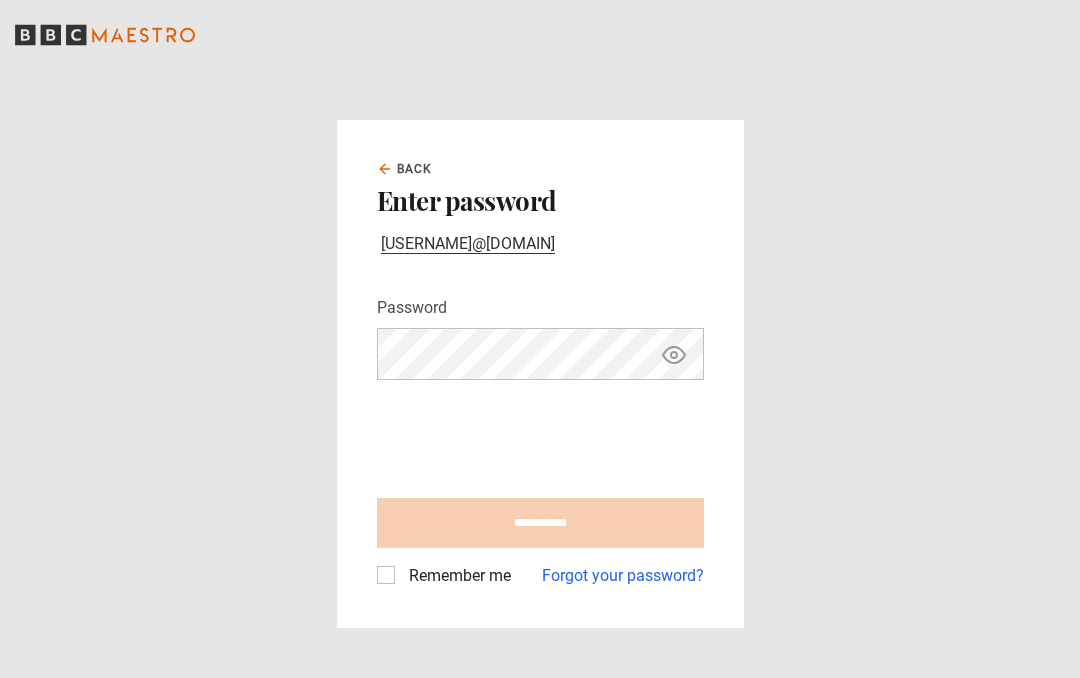 click on "Remember me" at bounding box center (456, 576) 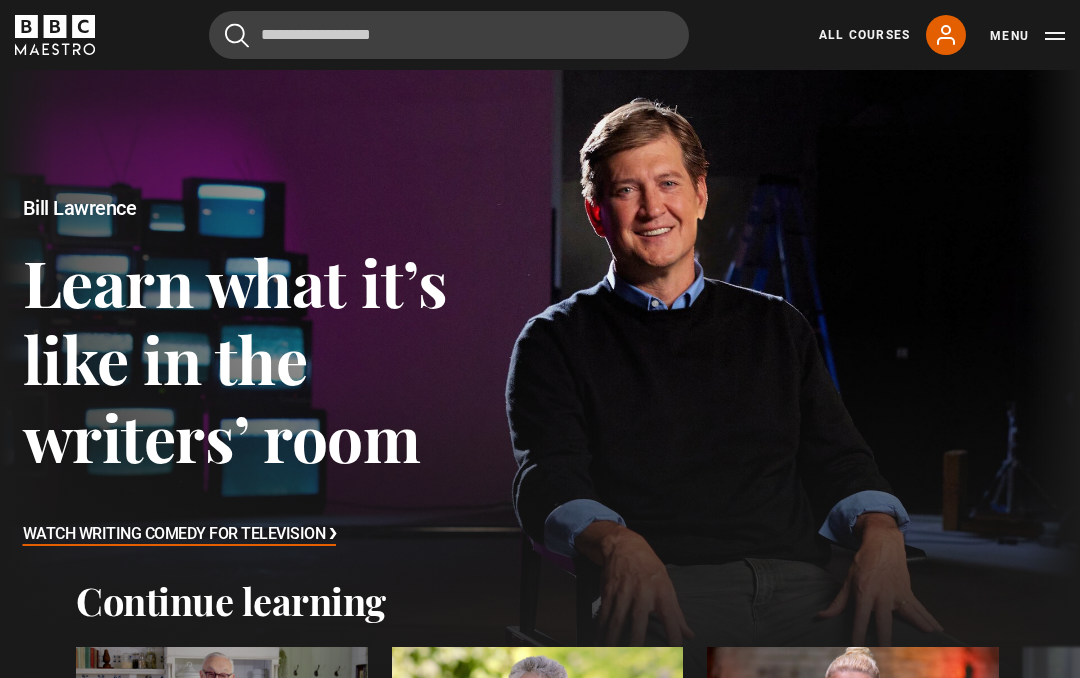 scroll, scrollTop: 0, scrollLeft: 0, axis: both 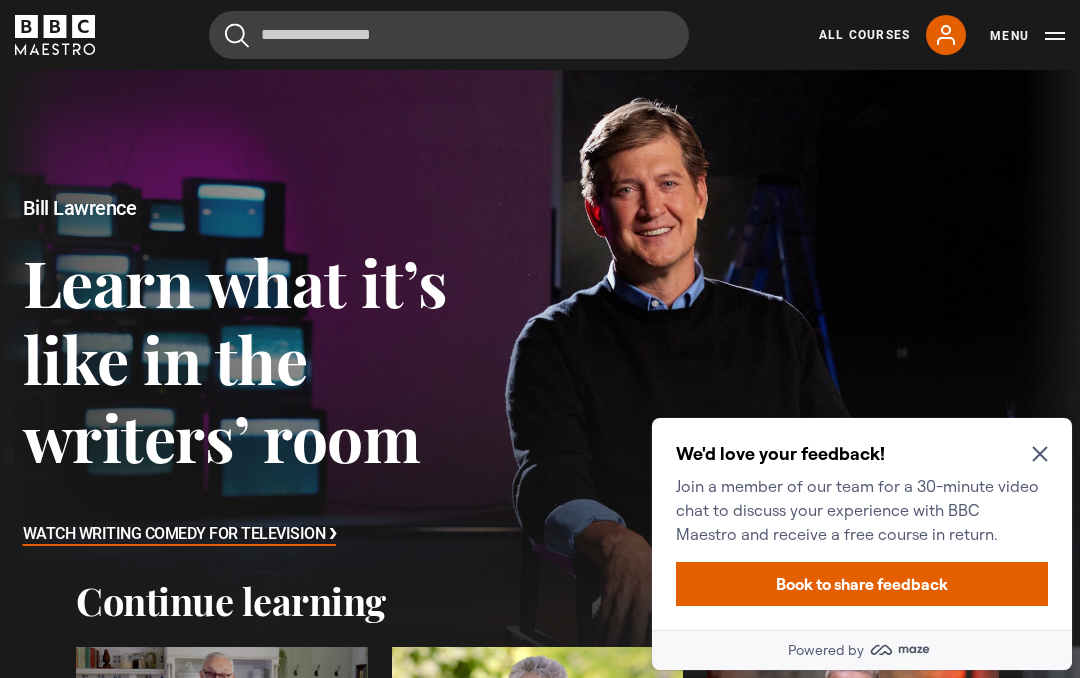click 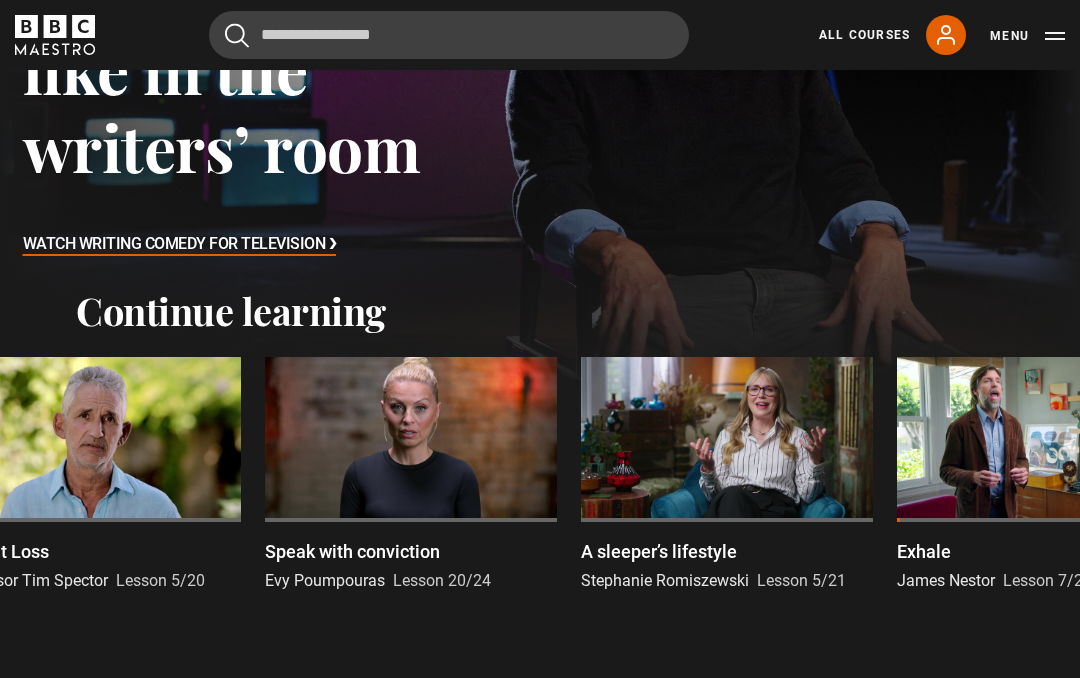 scroll, scrollTop: 290, scrollLeft: 0, axis: vertical 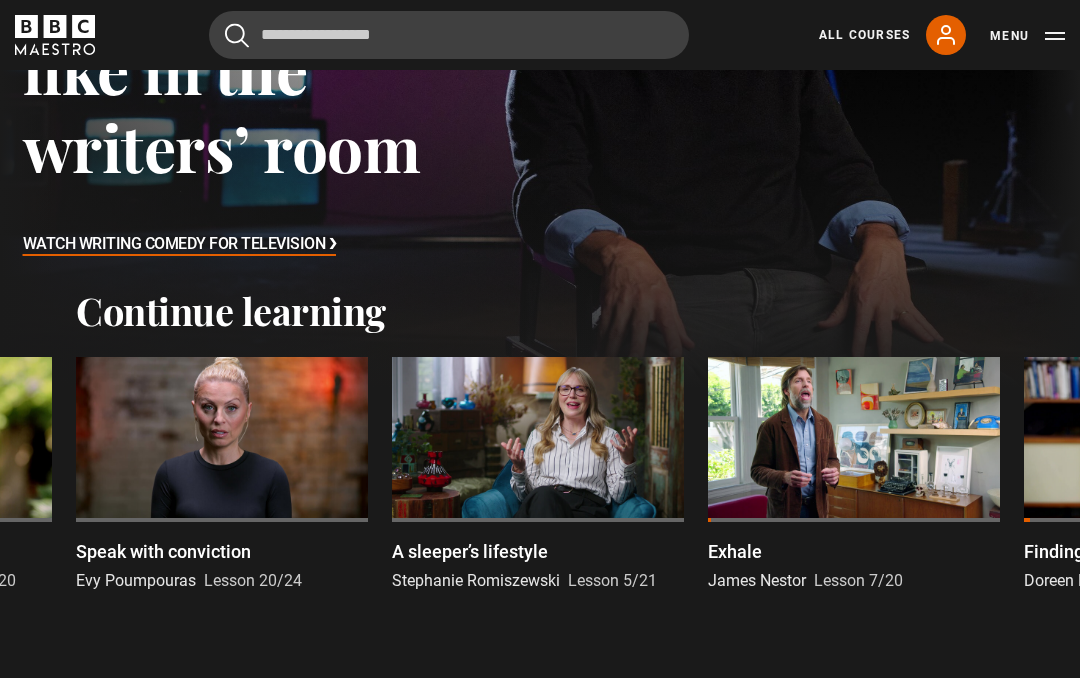 click at bounding box center [854, 439] 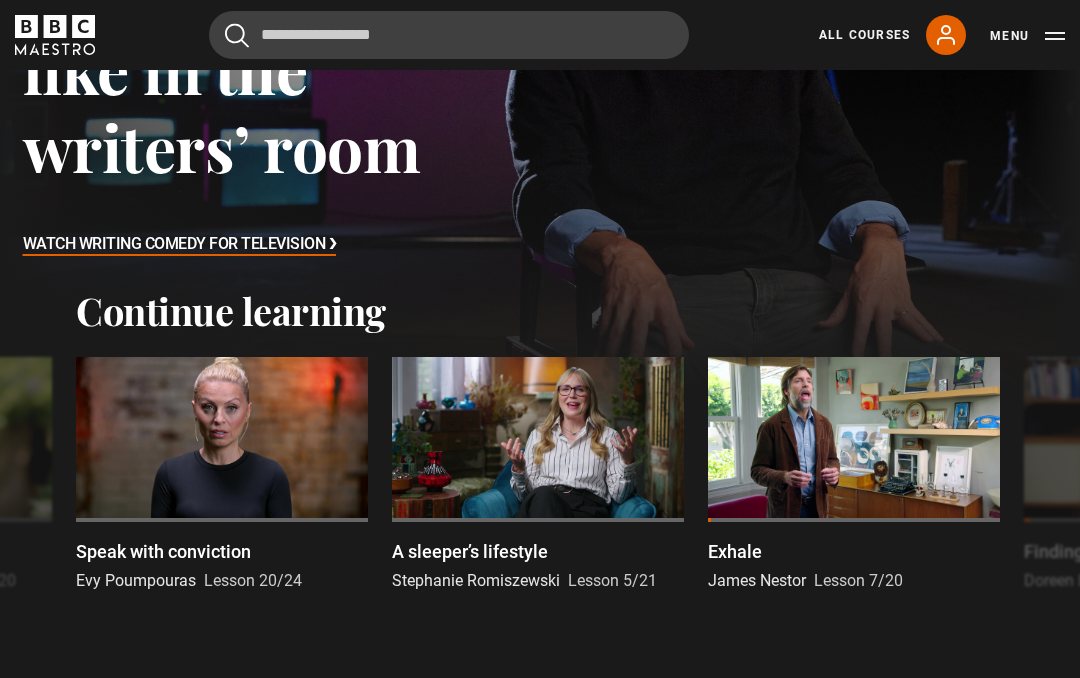 click at bounding box center [854, 439] 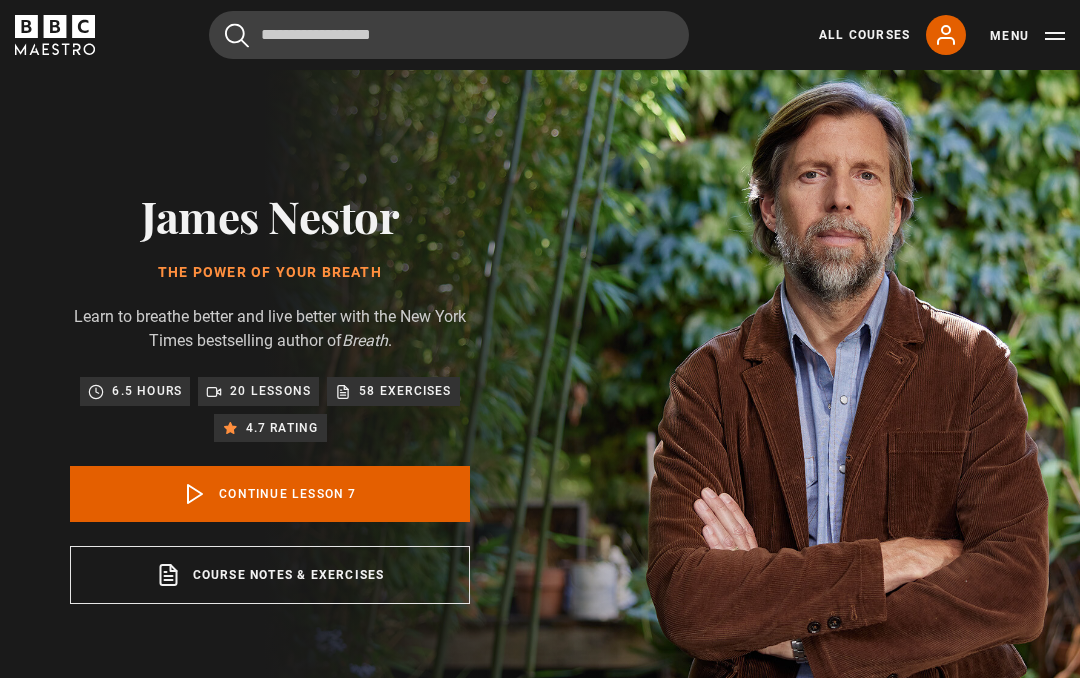 scroll, scrollTop: 775, scrollLeft: 0, axis: vertical 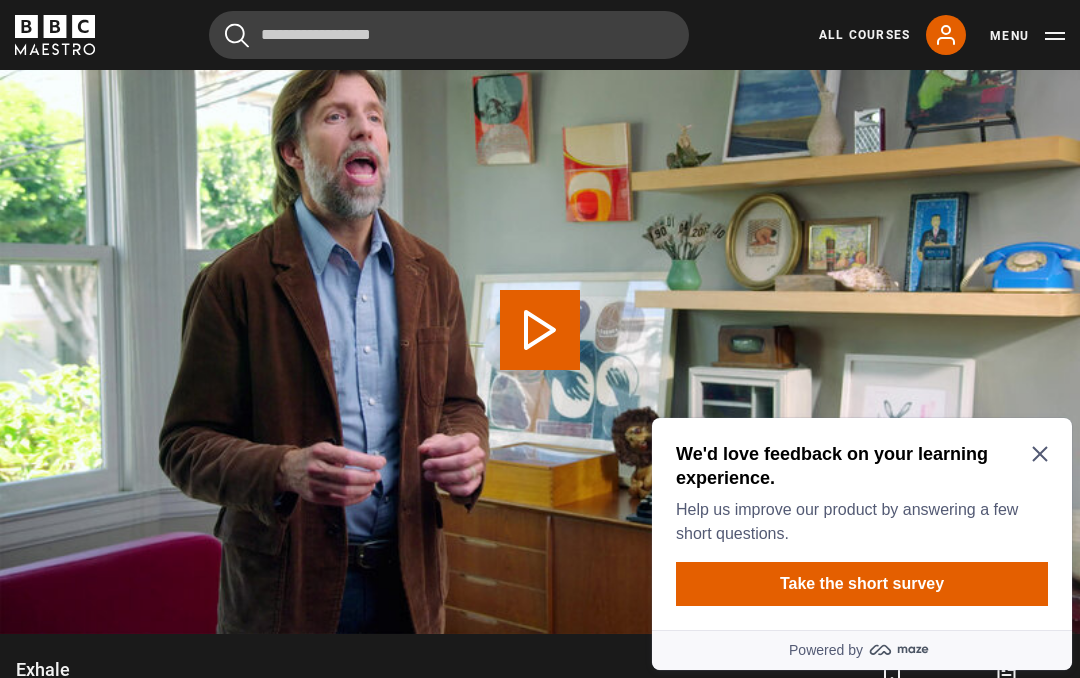 click 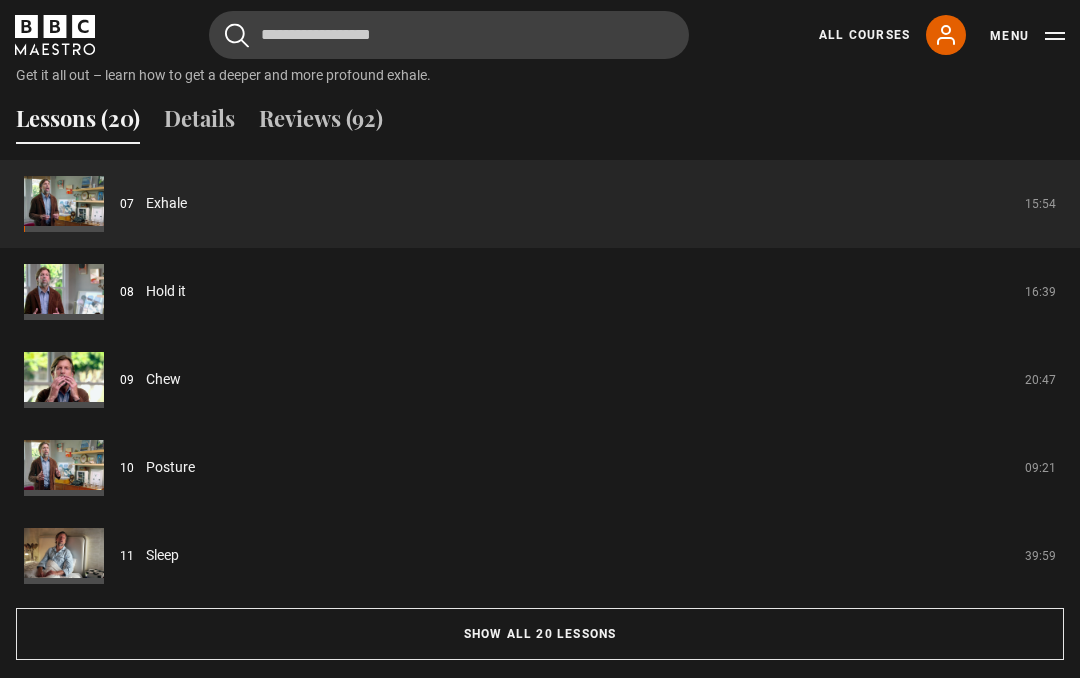click on "Show all 20 lessons" at bounding box center (540, 635) 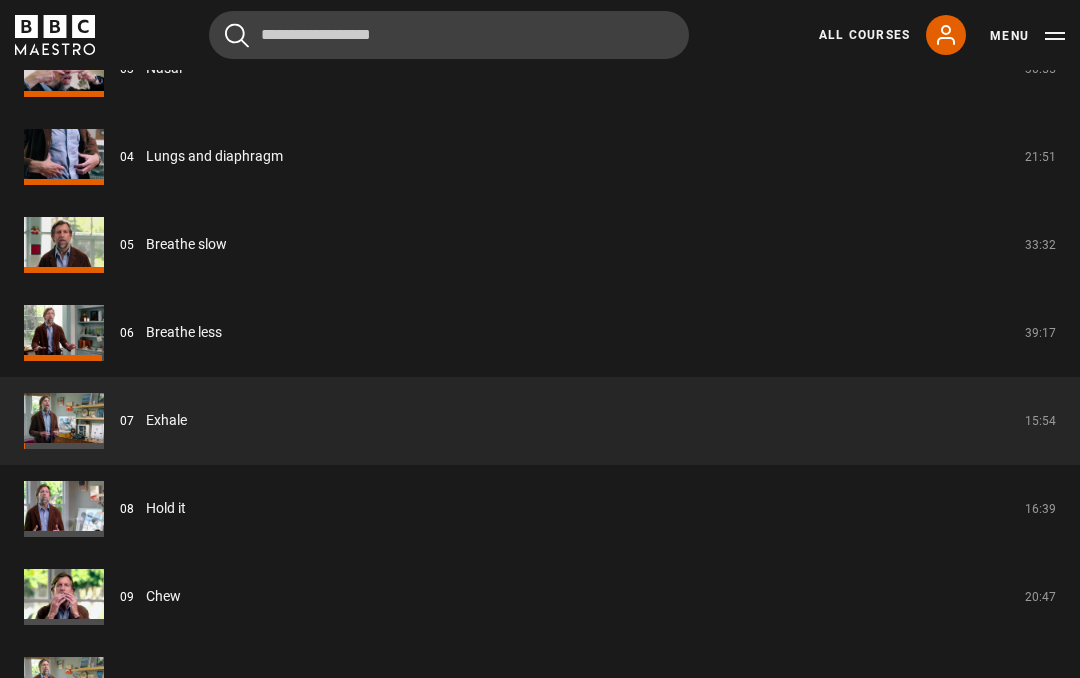 scroll, scrollTop: 1935, scrollLeft: 0, axis: vertical 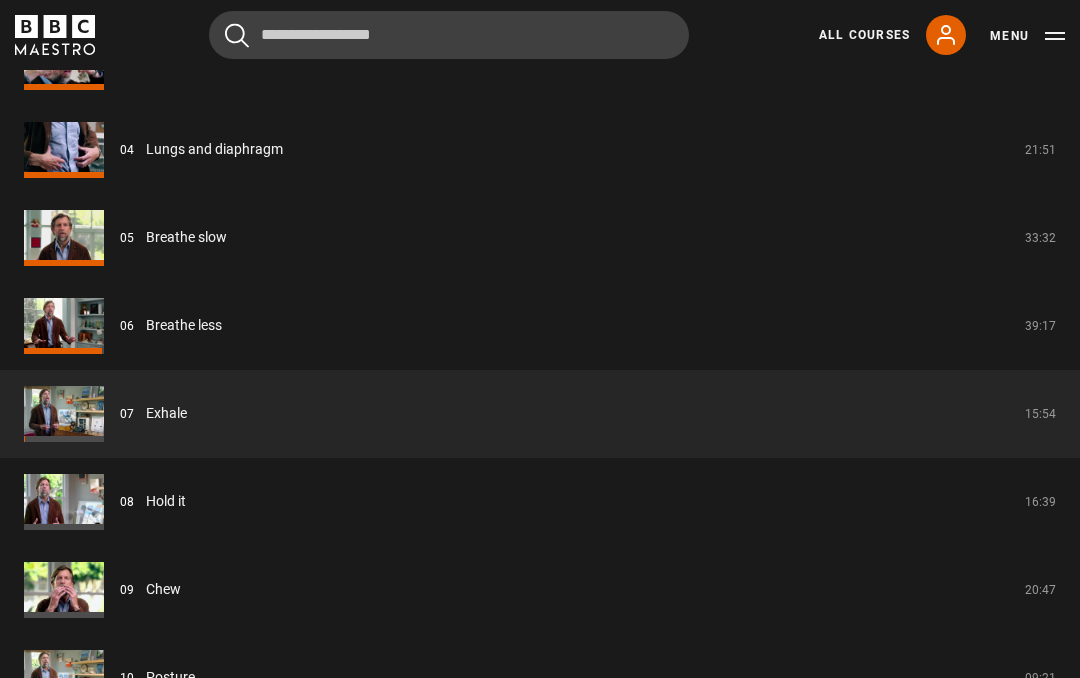 click on "Breathe less" at bounding box center [184, 326] 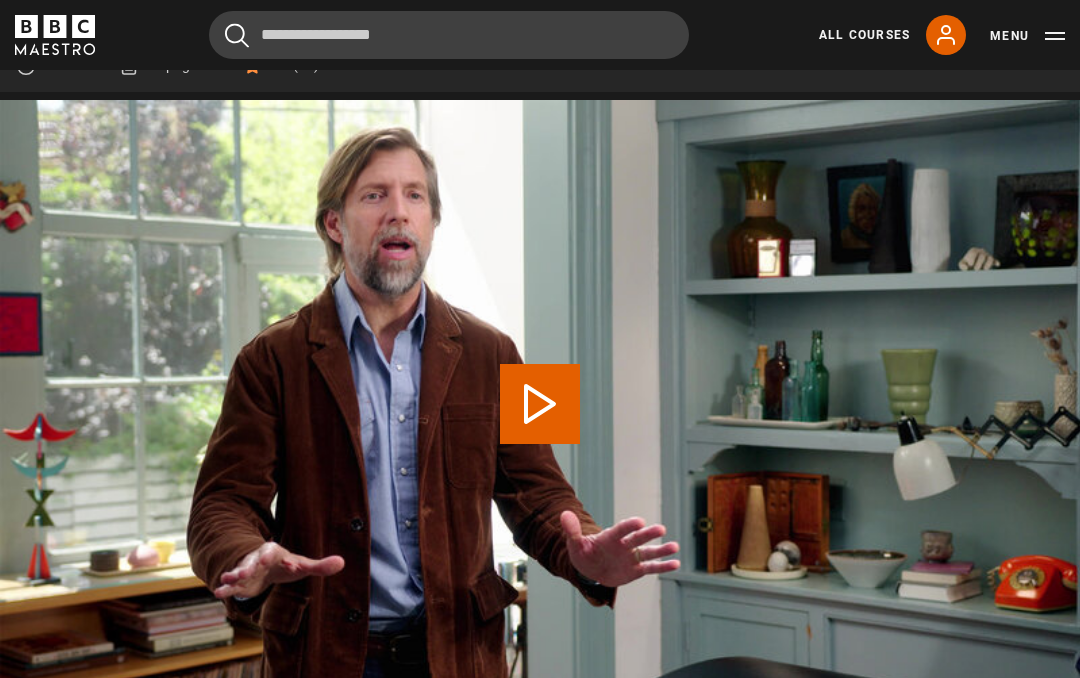 scroll, scrollTop: 0, scrollLeft: 0, axis: both 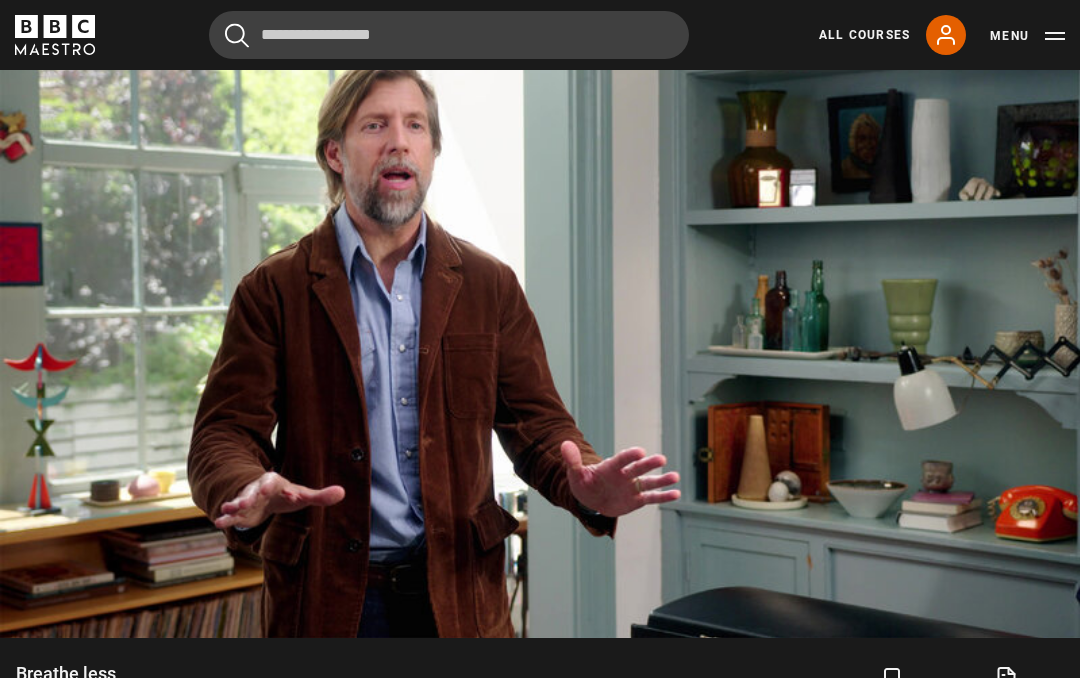 click on "Video Player is loading. Play Lesson Breathe less 10s Skip Back 10 seconds Pause 10s Skip Forward 10 seconds Loaded :  96.73% Pause Mute Current Time  36:59 - Duration  39:17
James Nestor
Lesson 6
Breathe less
1x Playback Rate 2x 1.5x 1x , selected 0.5x auto Quality 360p 720p 1080p 2160p Auto , selected Captions captions off , selected English  Captions This is a modal window.
Lesson Completed
Up next
Exhale
Cancel
Do you want to save this lesson?
Save lesson" at bounding box center (540, 334) 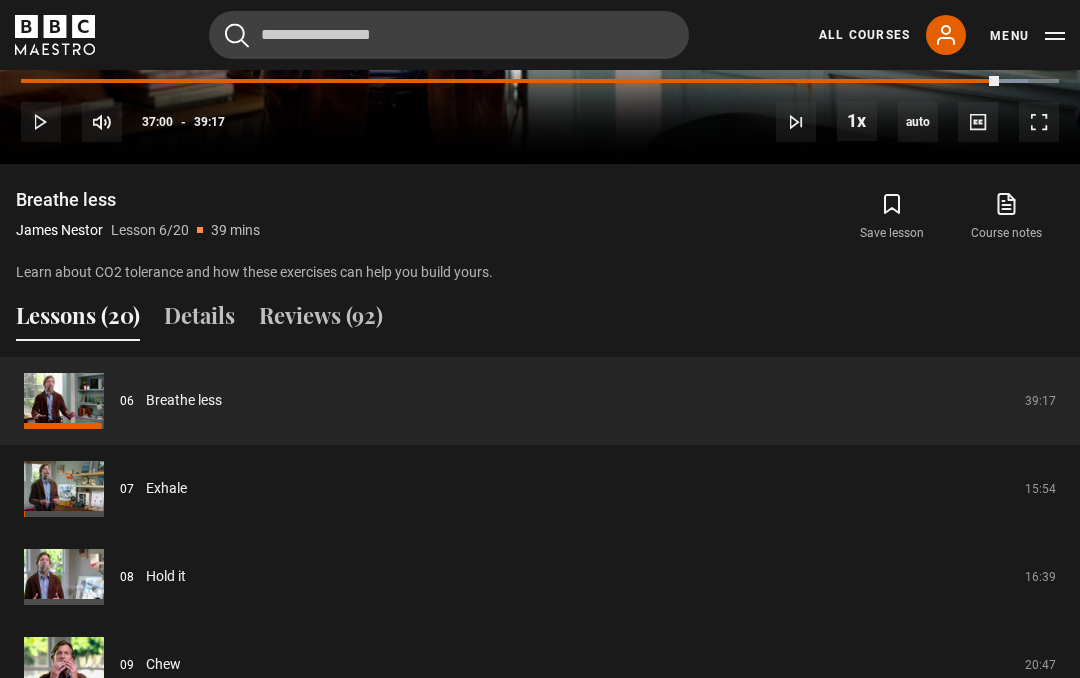 click on "Details" at bounding box center [199, 321] 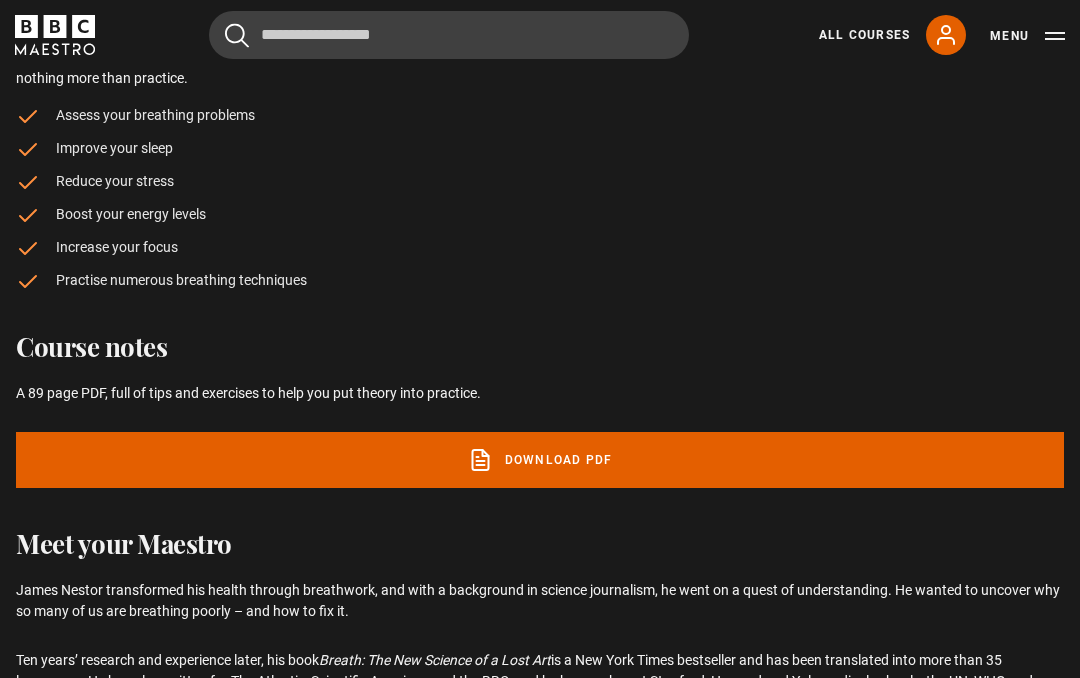 scroll, scrollTop: 1698, scrollLeft: 0, axis: vertical 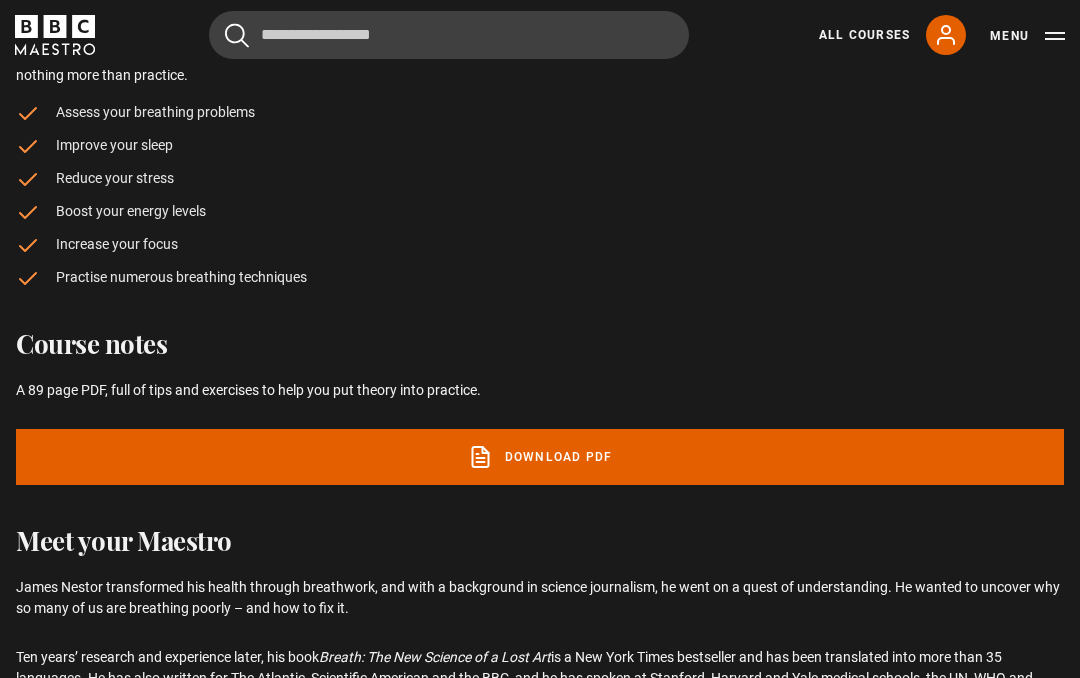click on "Download PDF" at bounding box center [540, 457] 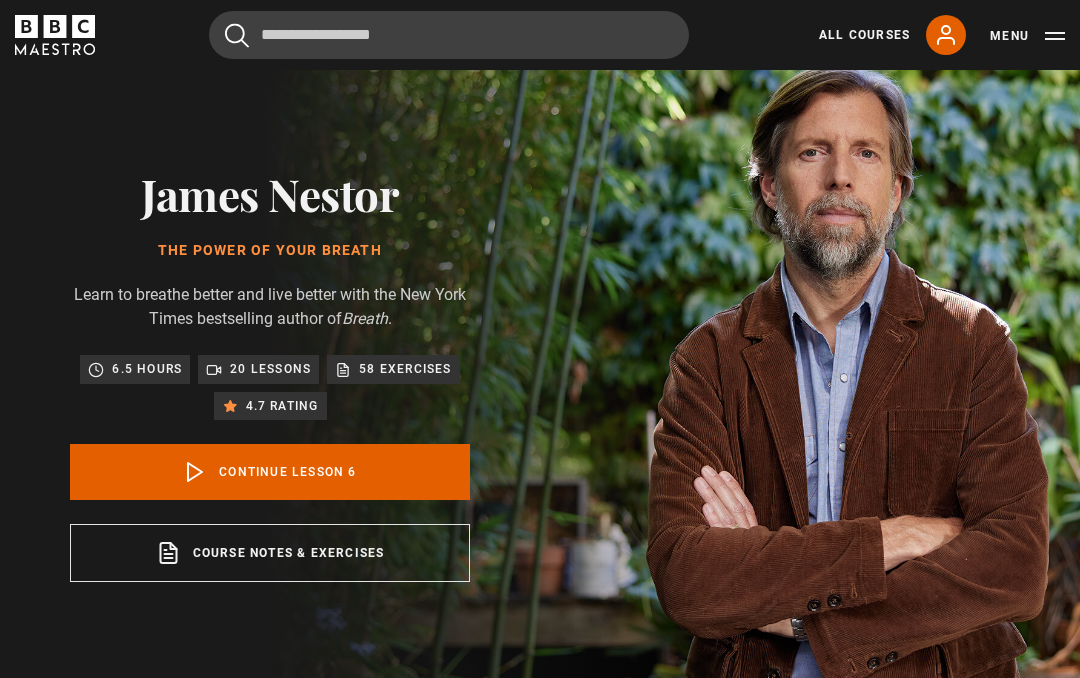 scroll, scrollTop: 0, scrollLeft: 0, axis: both 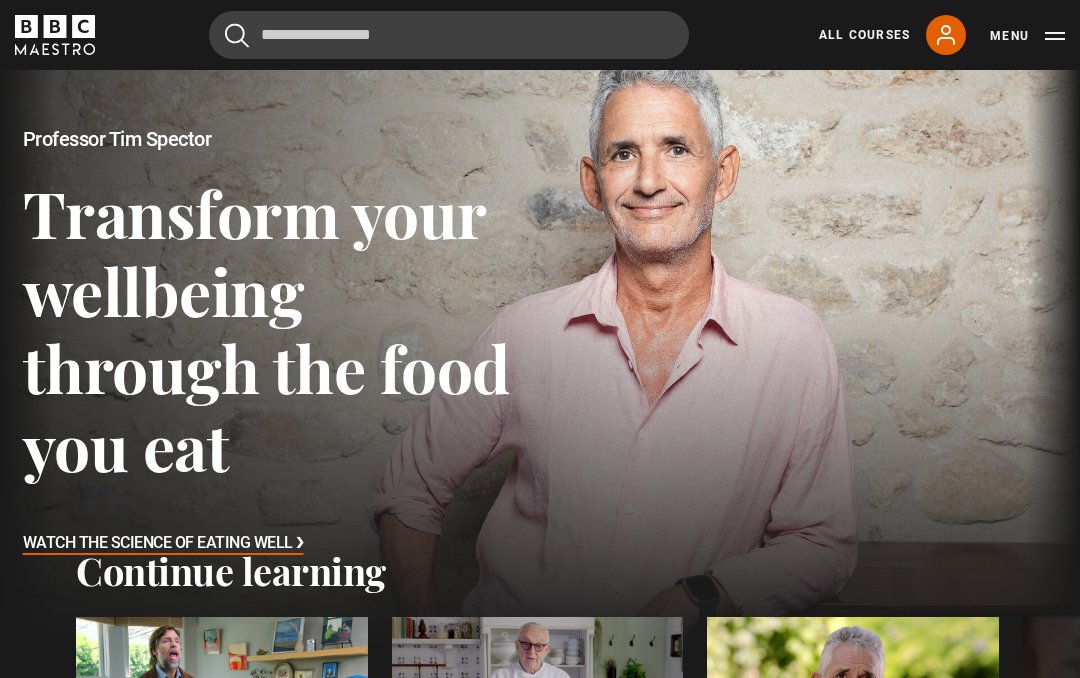 click on "Watch
The Science of Eating Well ❯" at bounding box center [163, 544] 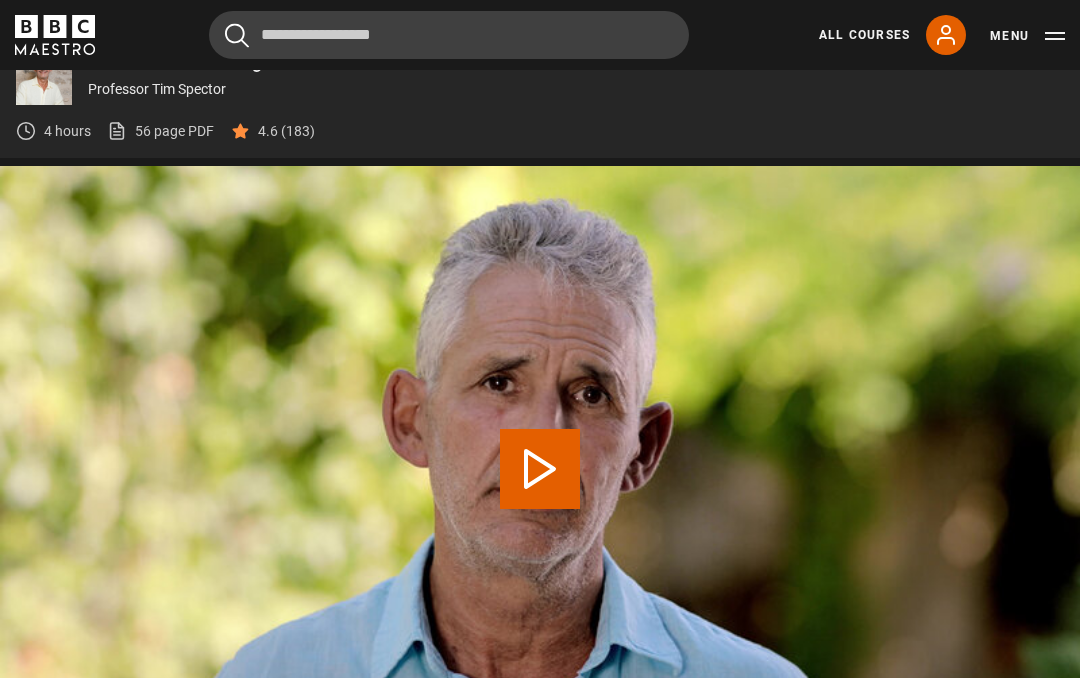 scroll, scrollTop: 0, scrollLeft: 0, axis: both 